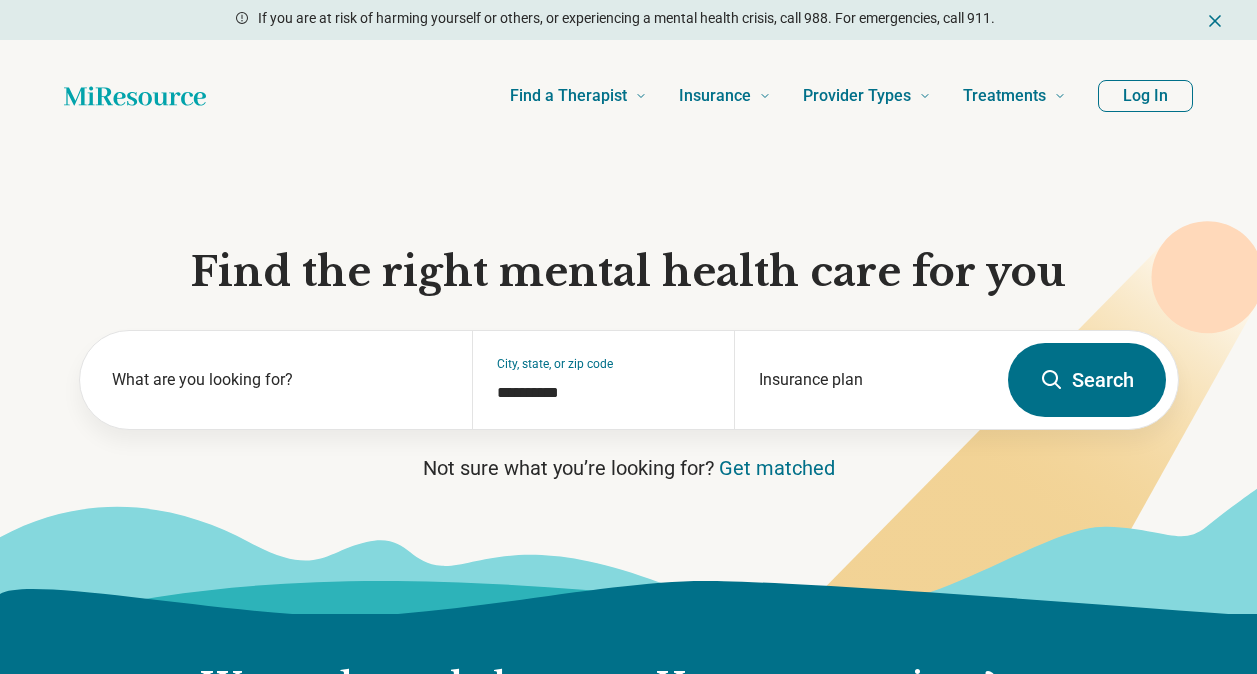 scroll, scrollTop: 0, scrollLeft: 0, axis: both 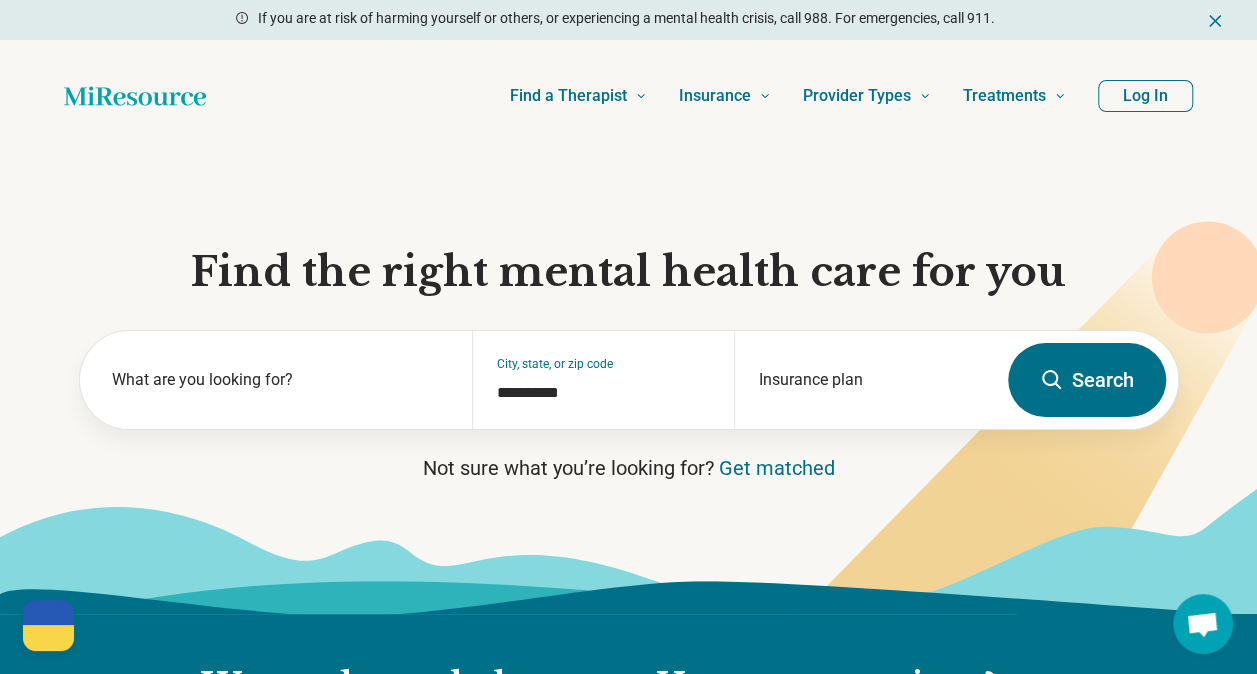 click on "Log In" at bounding box center (1145, 96) 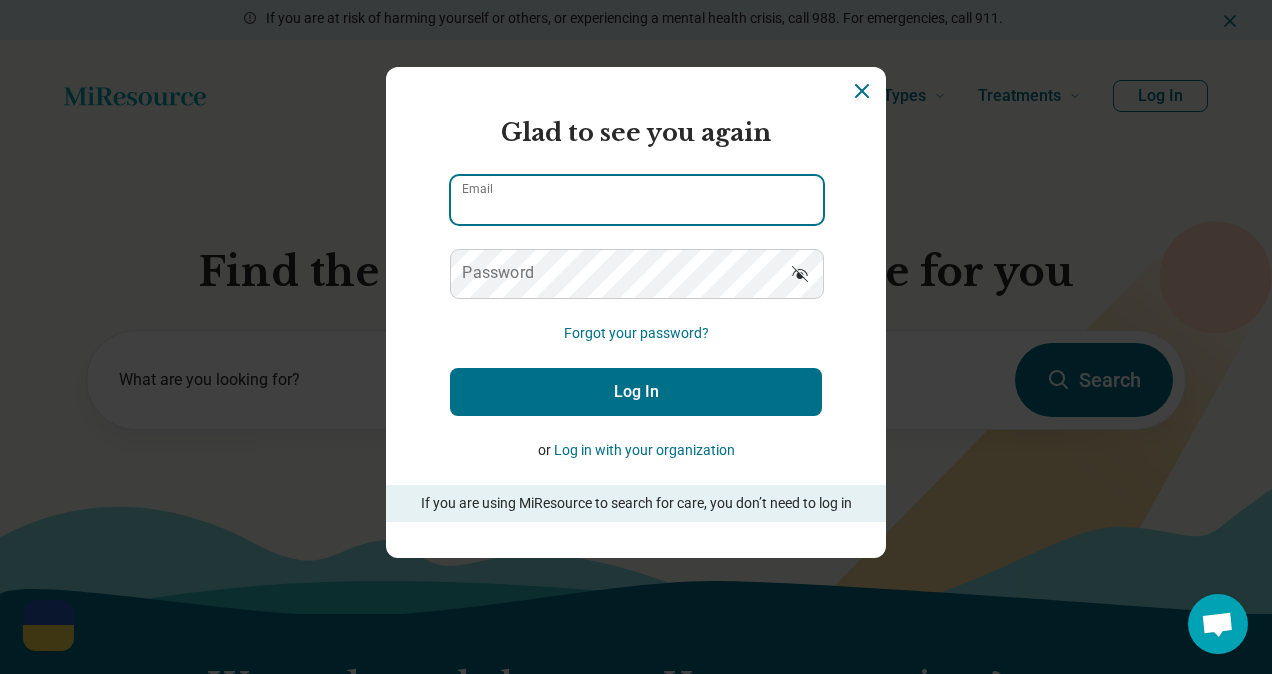 click on "Email" at bounding box center (637, 200) 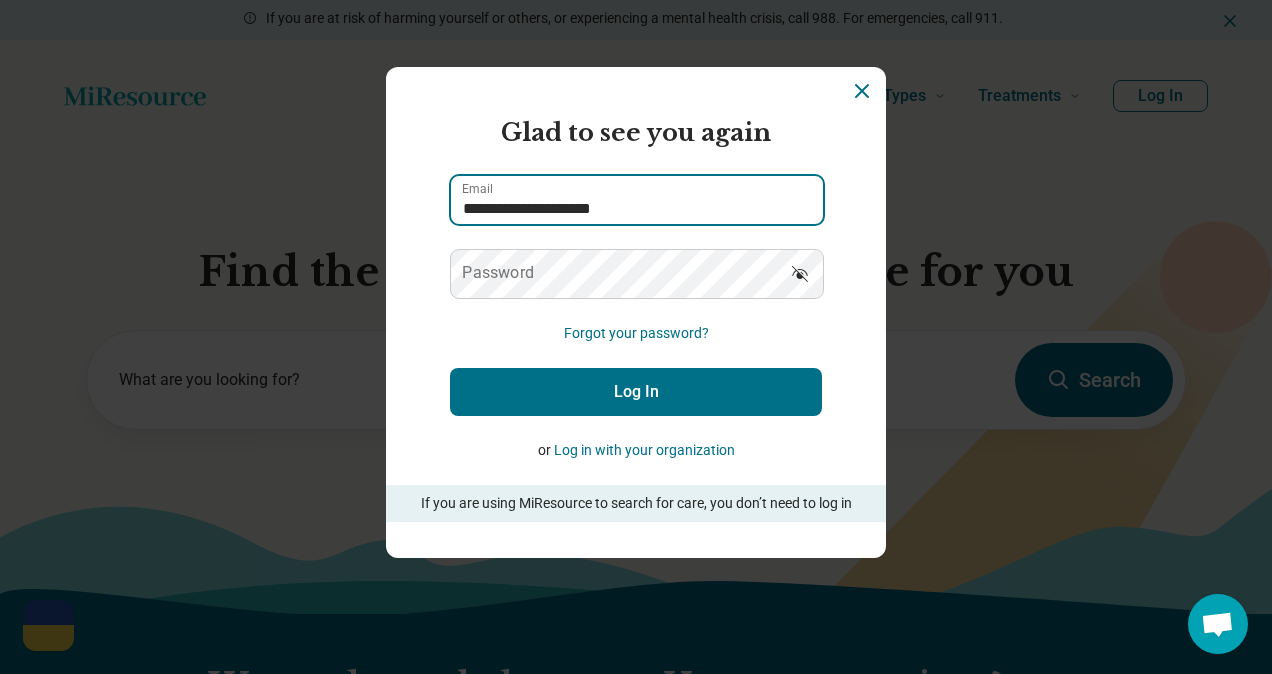 type on "**********" 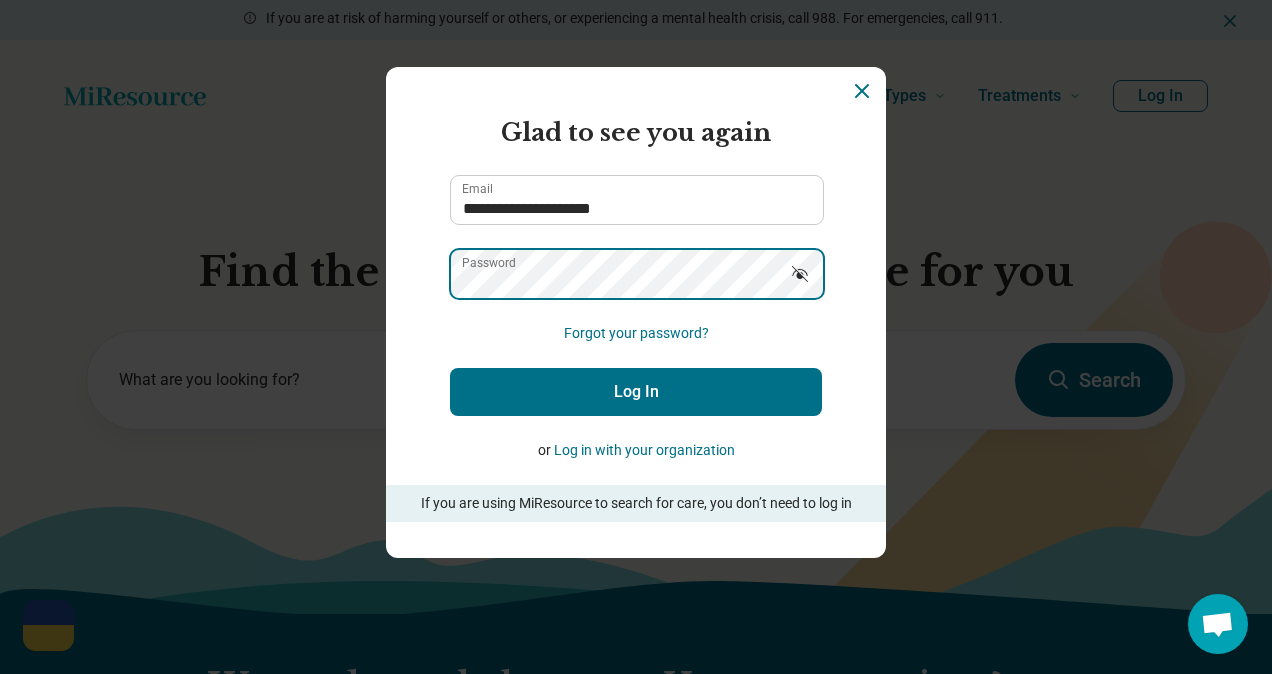 click on "Log In" at bounding box center (636, 392) 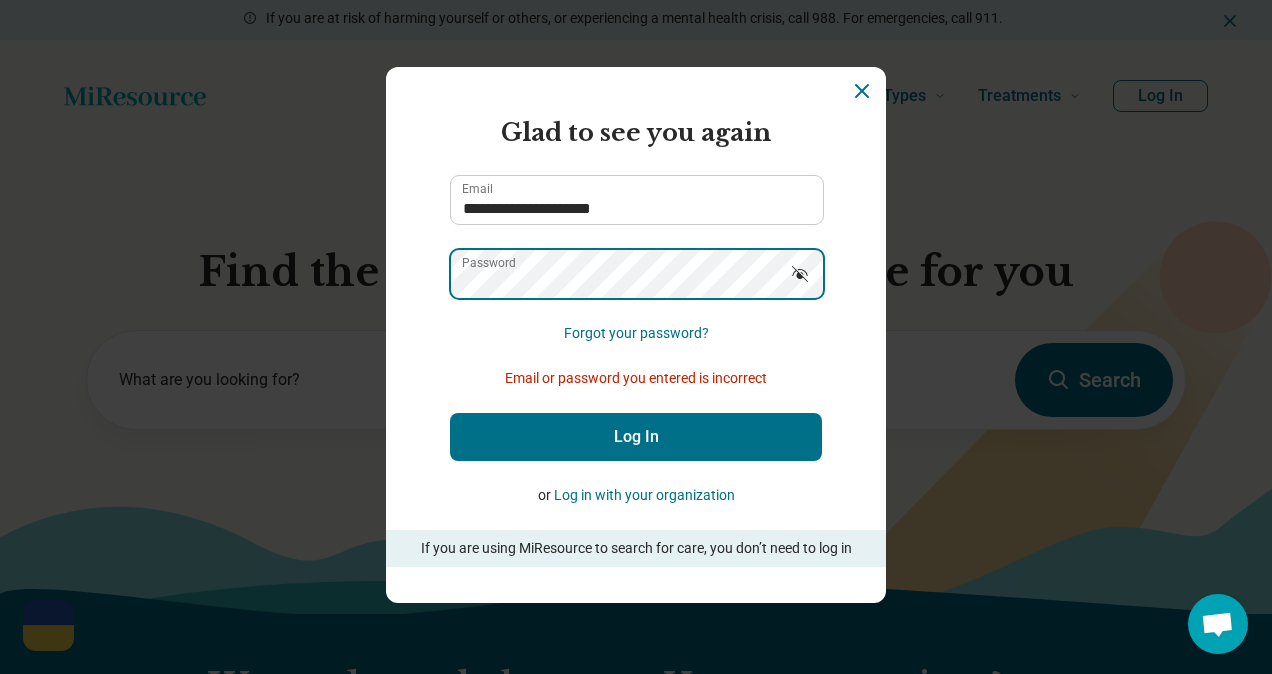 click on "Log In" at bounding box center [636, 437] 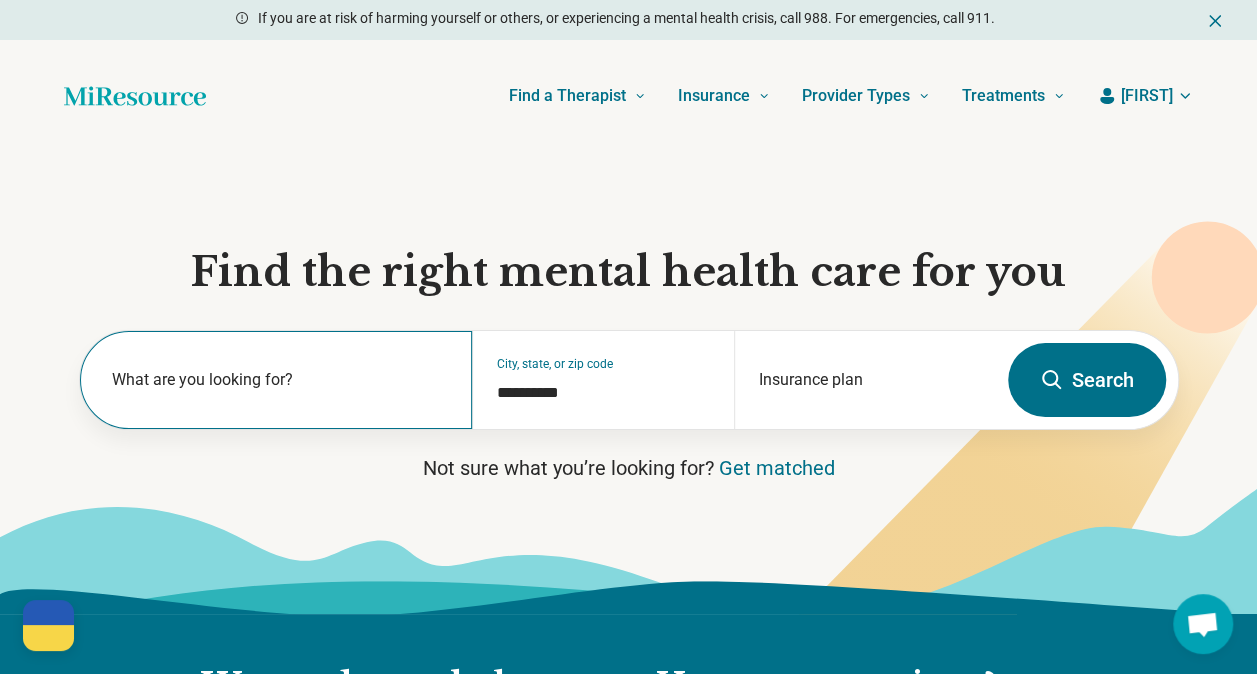 click on "What are you looking for?" at bounding box center [276, 380] 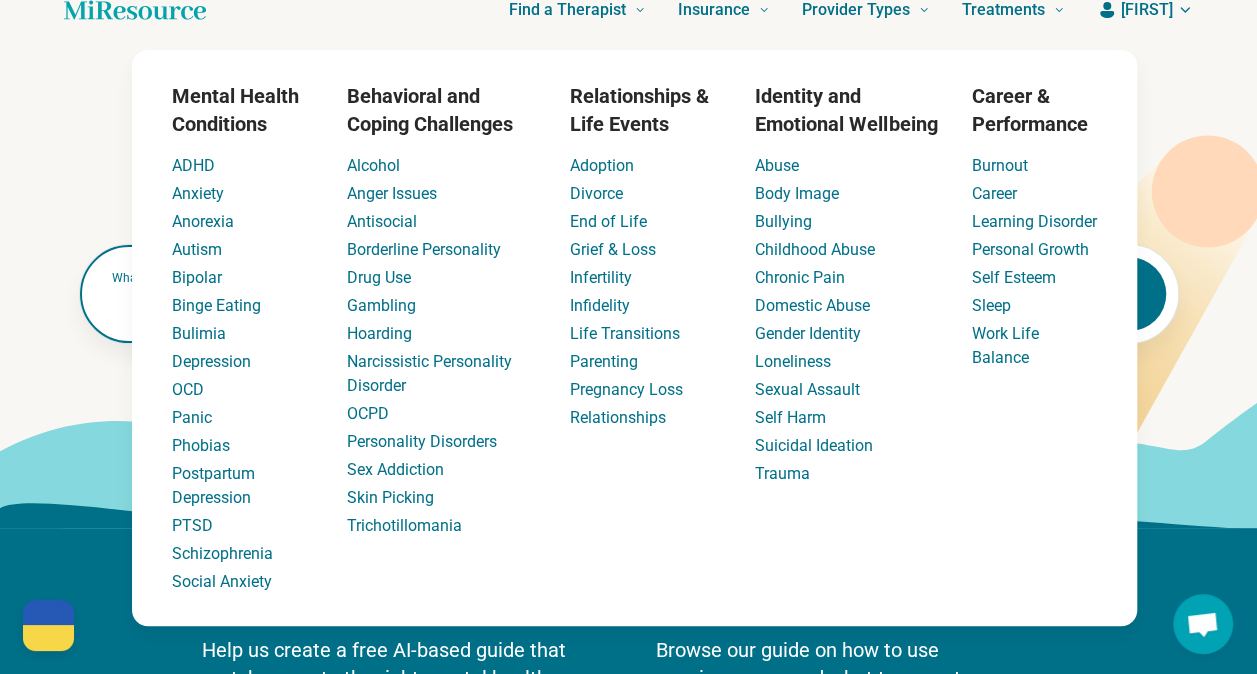 scroll, scrollTop: 85, scrollLeft: 0, axis: vertical 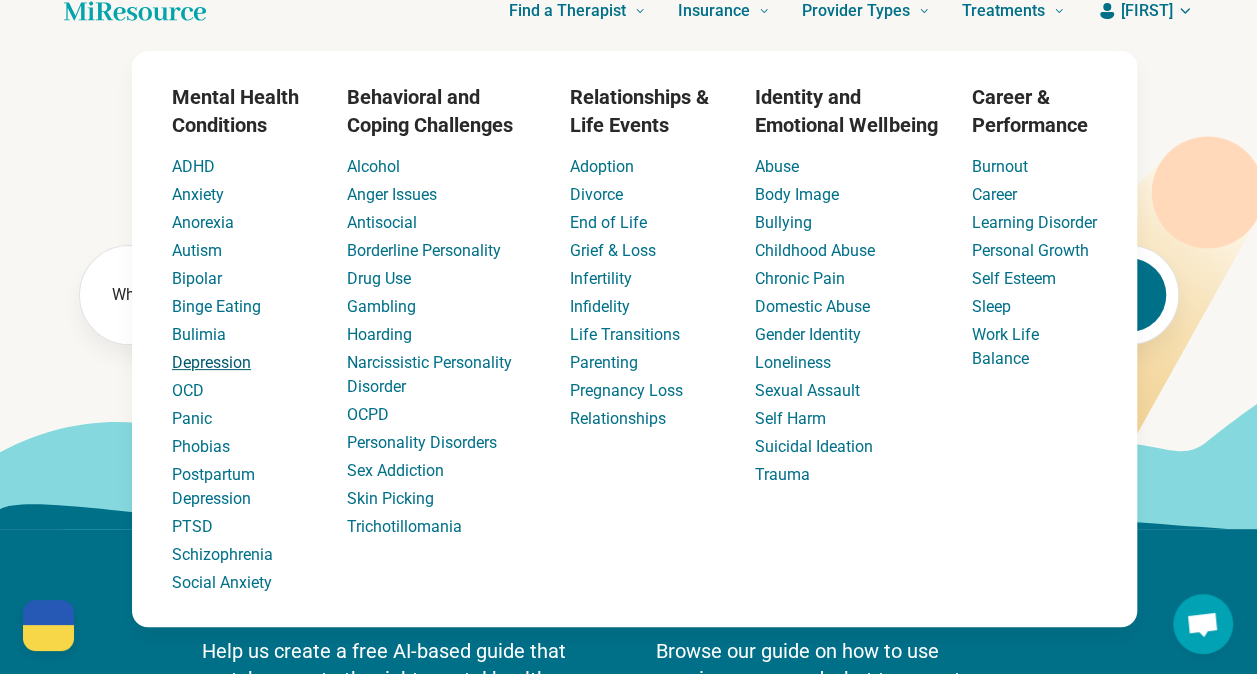 click on "Depression" at bounding box center [211, 362] 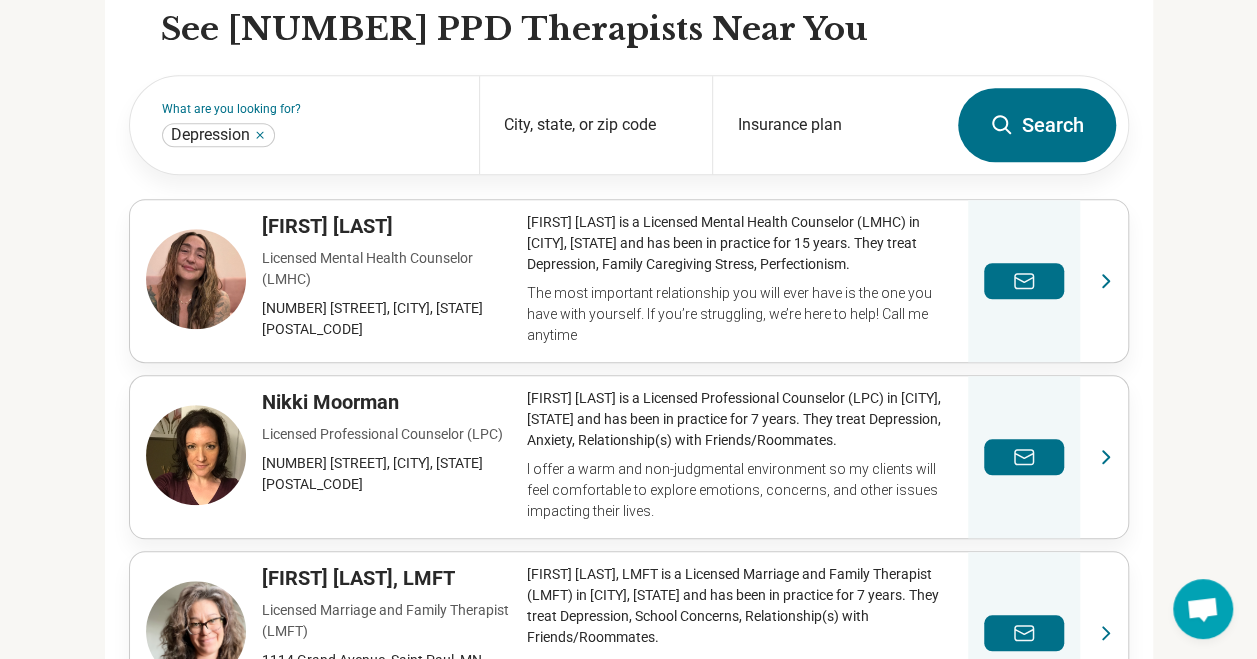 scroll, scrollTop: 630, scrollLeft: 0, axis: vertical 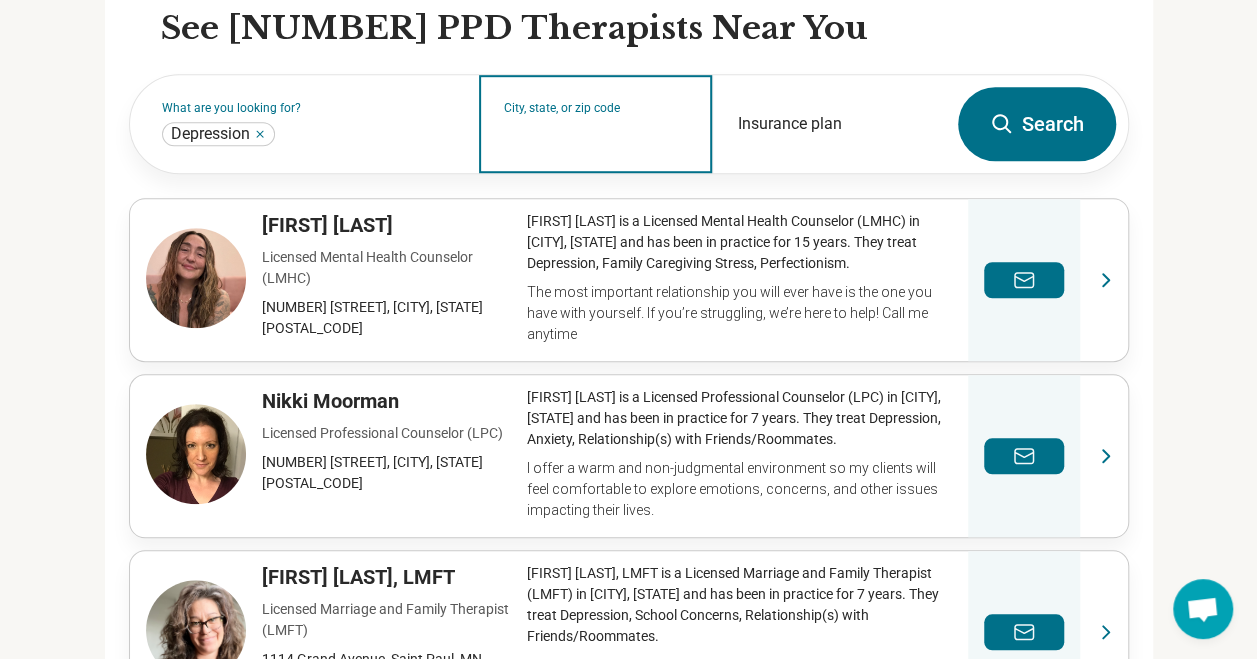 click on "City, state, or zip code" at bounding box center (596, 137) 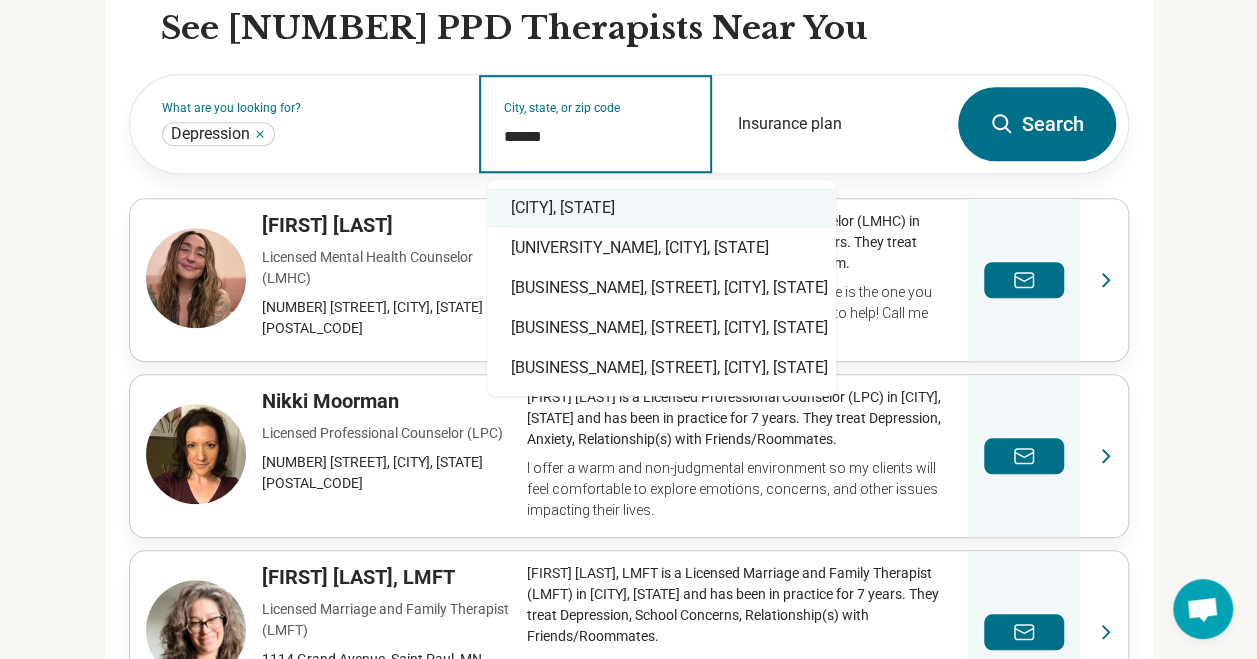 click on "[CITY], [STATE]" at bounding box center (661, 208) 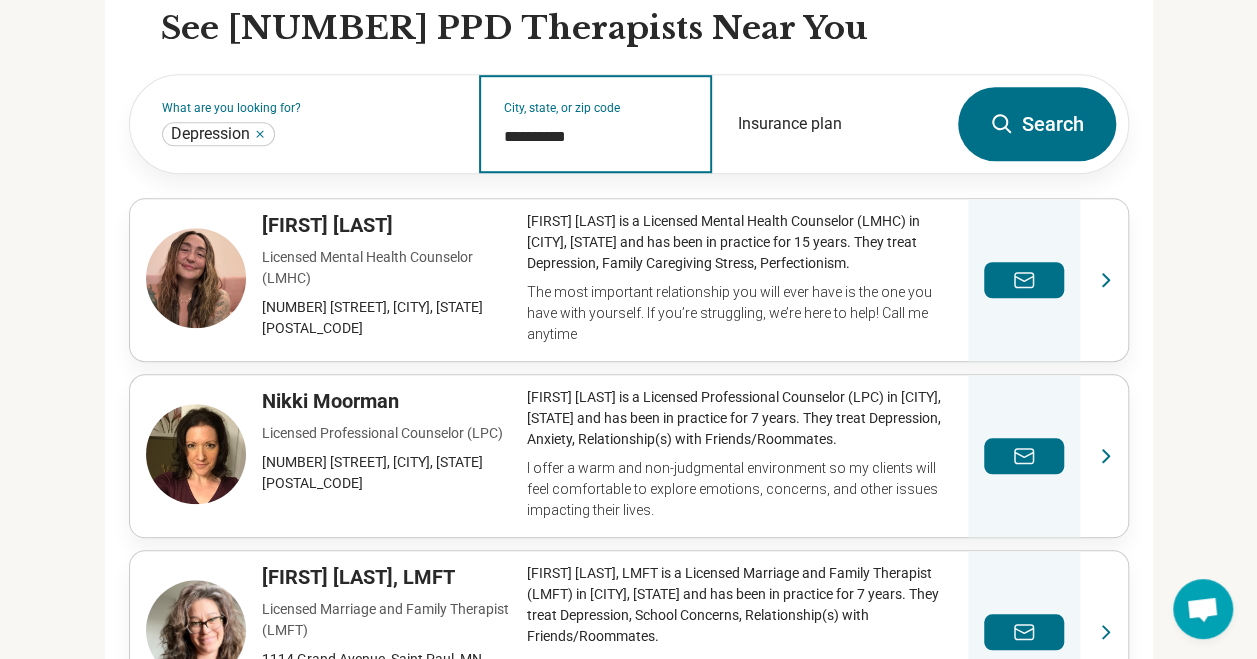 type on "**********" 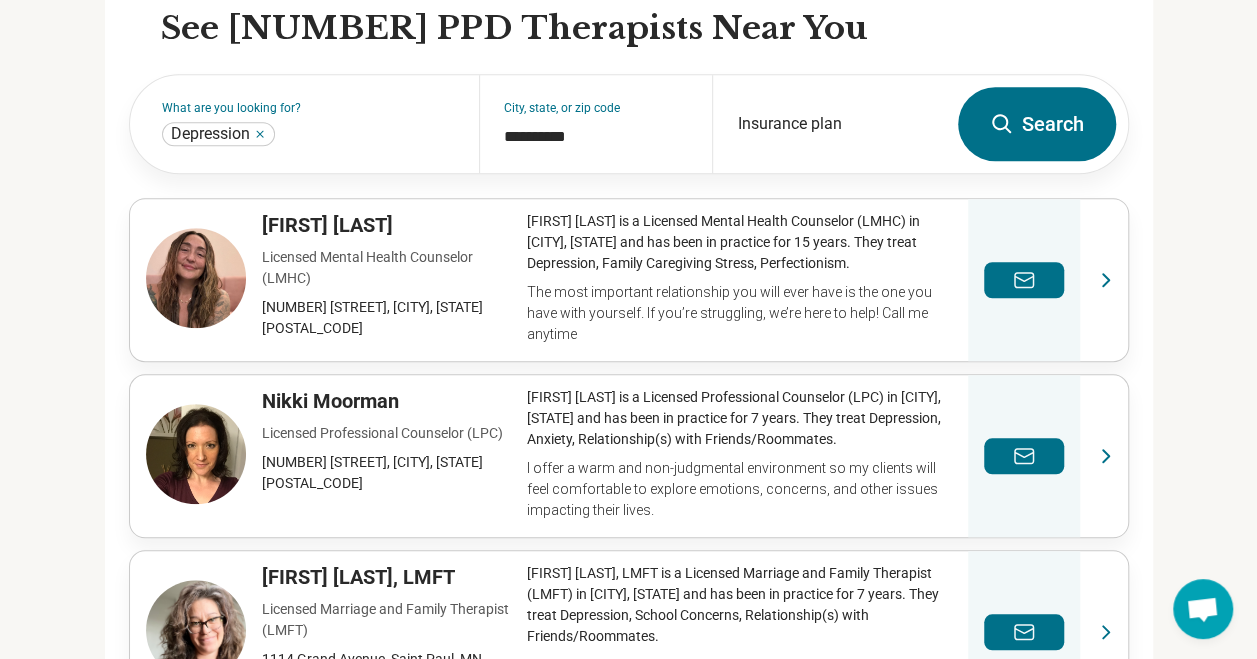 click on "Search" at bounding box center (1037, 124) 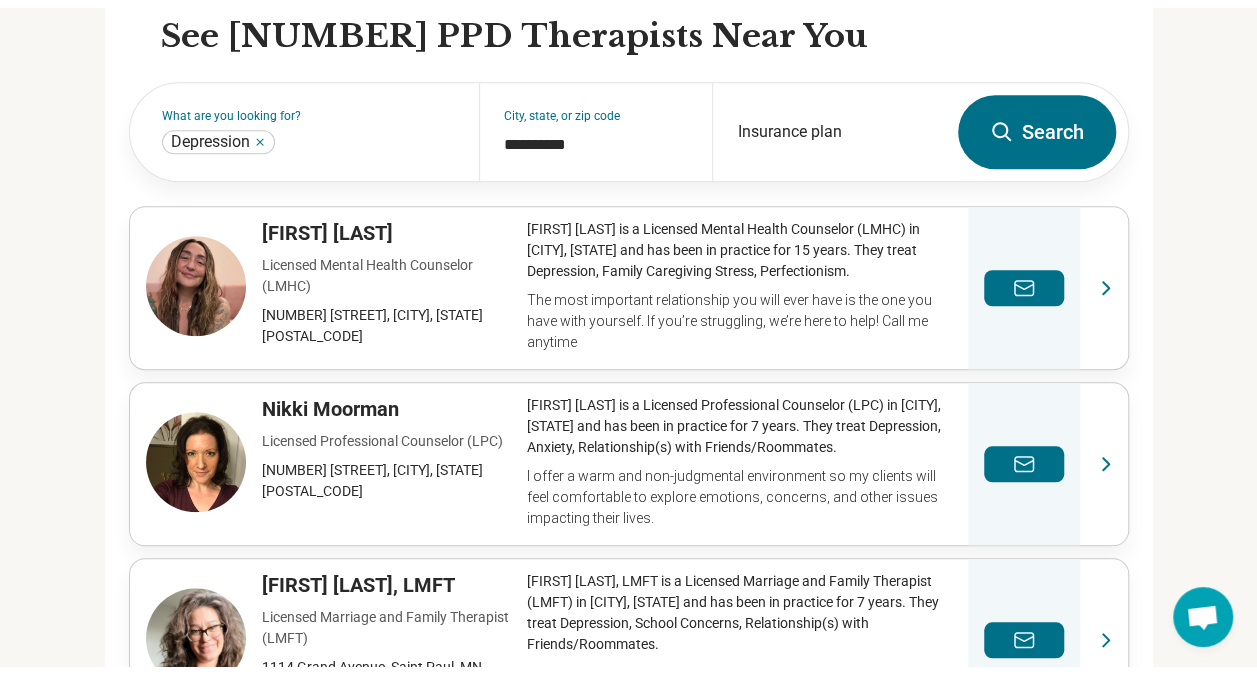 scroll, scrollTop: 0, scrollLeft: 0, axis: both 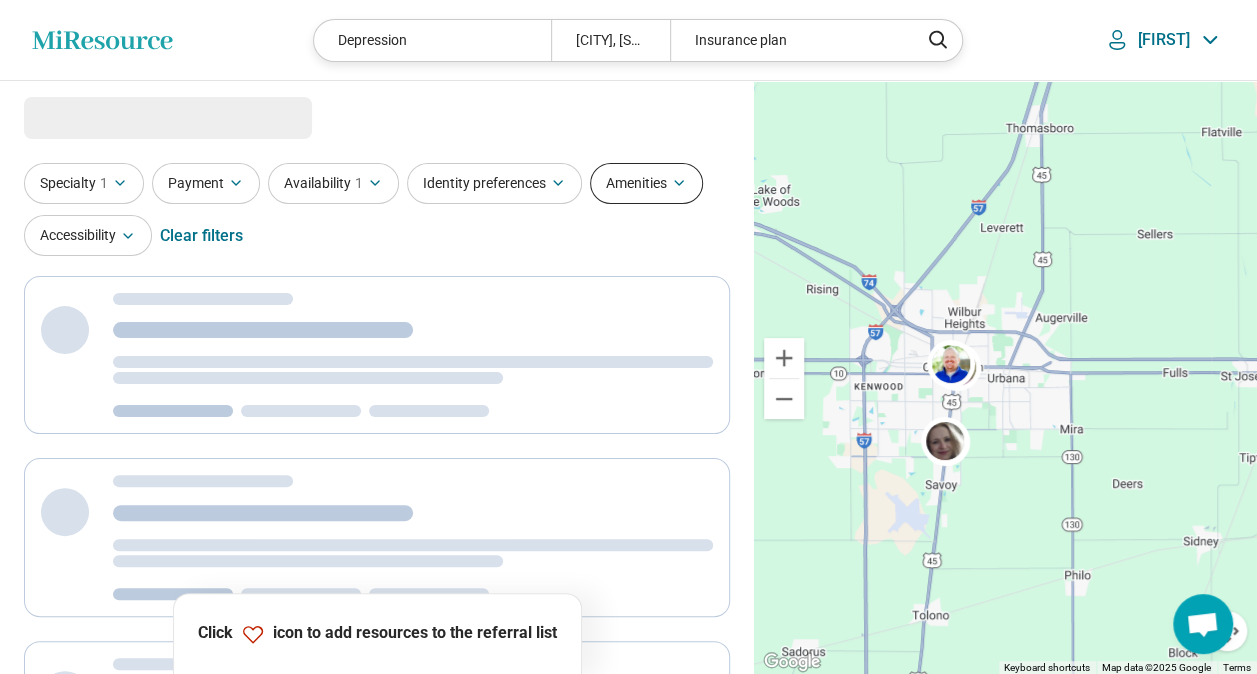 select on "***" 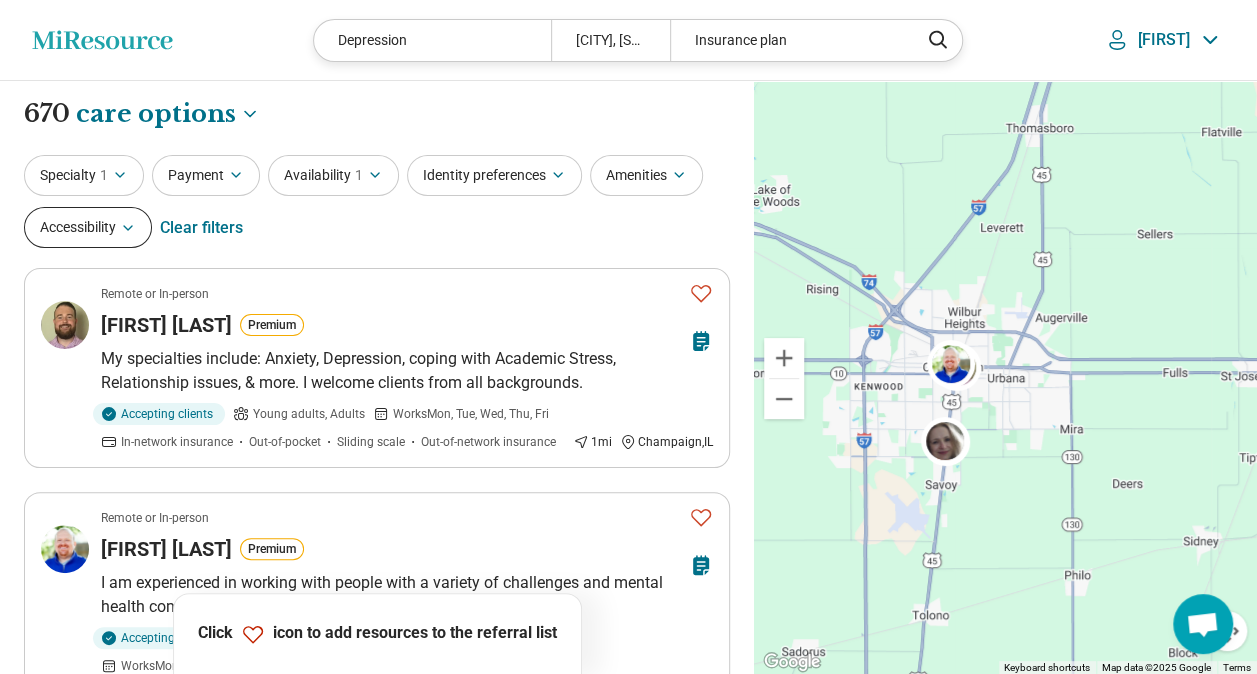 click 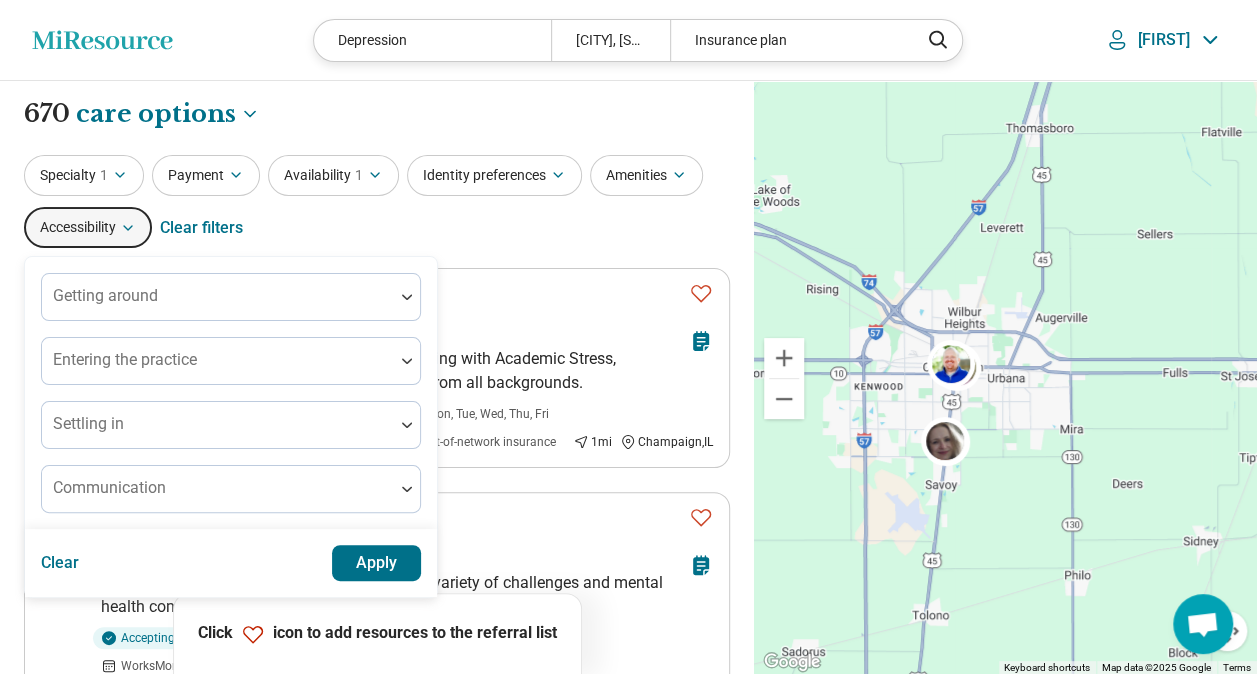 click 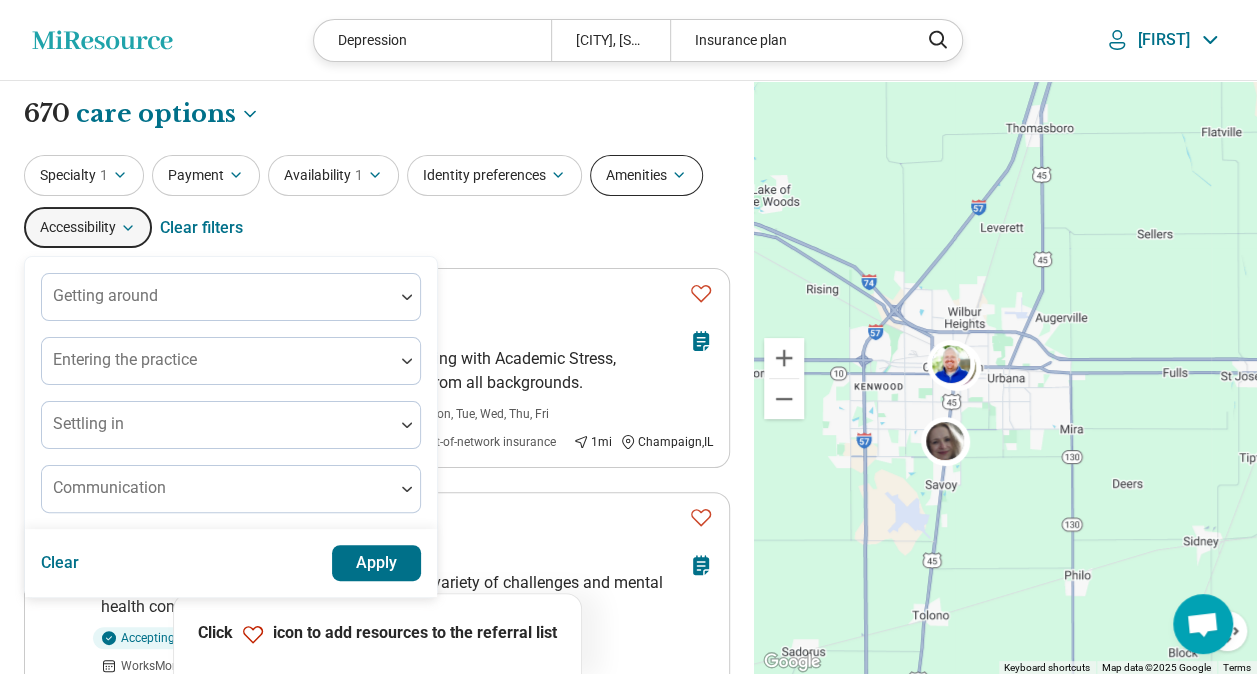 click on "Amenities" at bounding box center (646, 175) 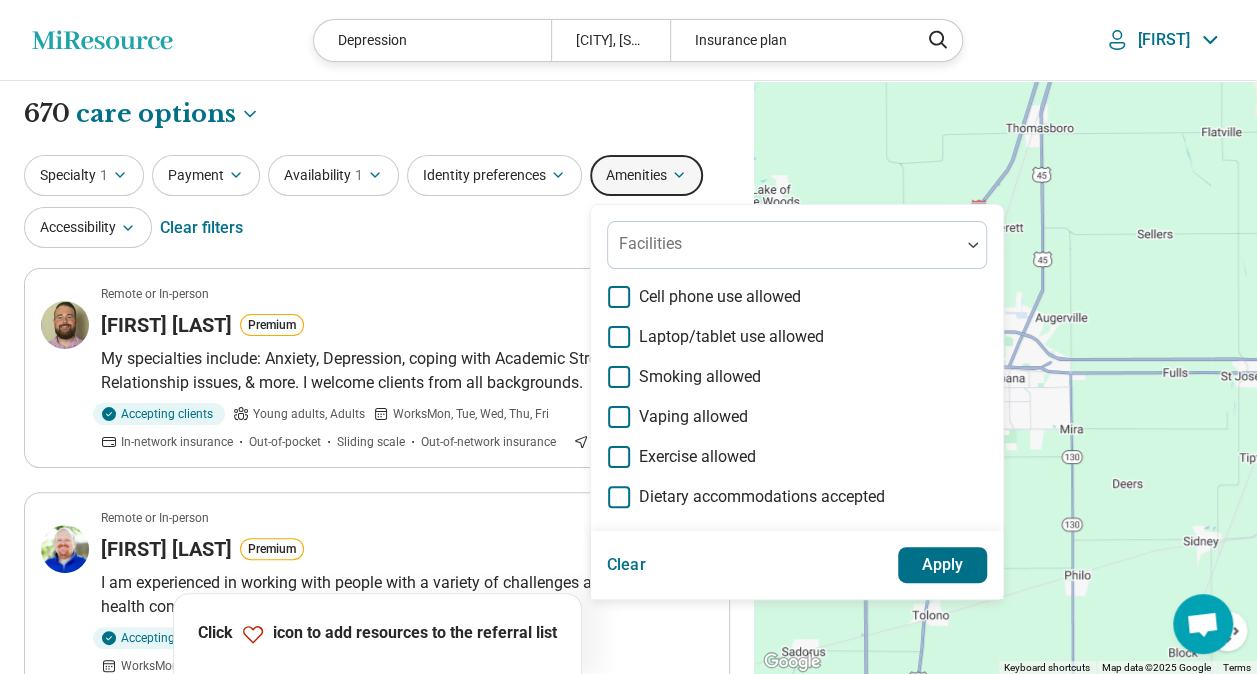 click on "Amenities" at bounding box center (646, 175) 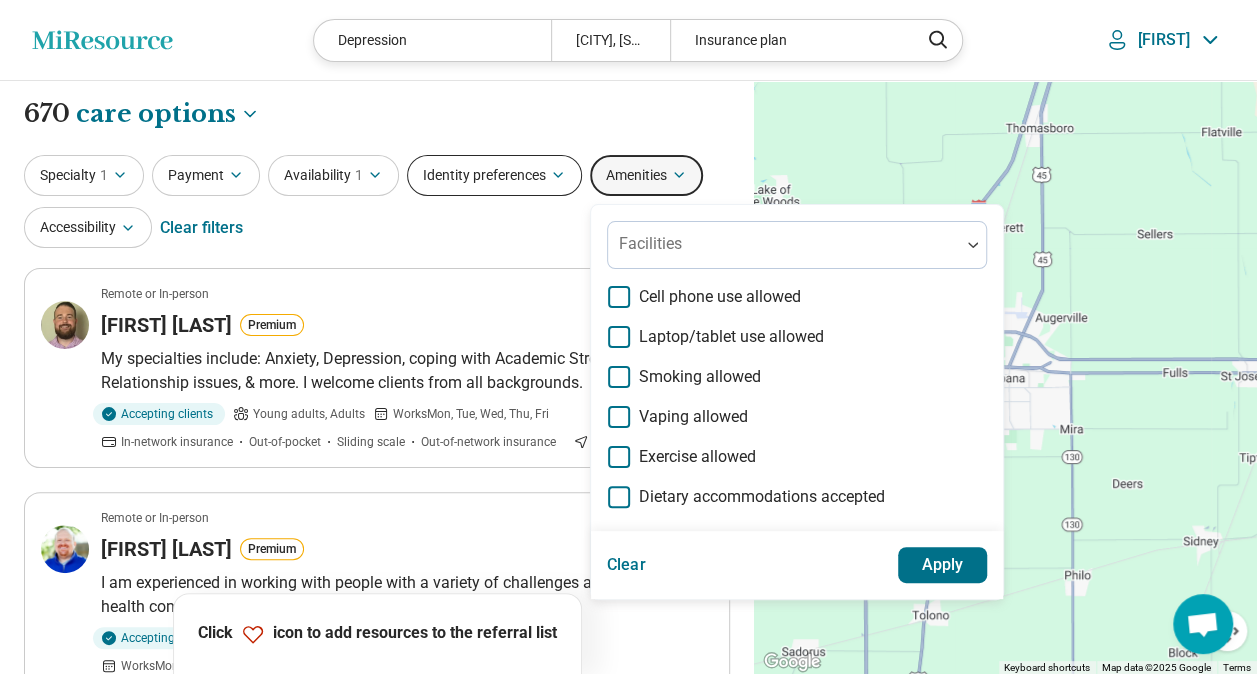 click on "Identity preferences" at bounding box center (494, 175) 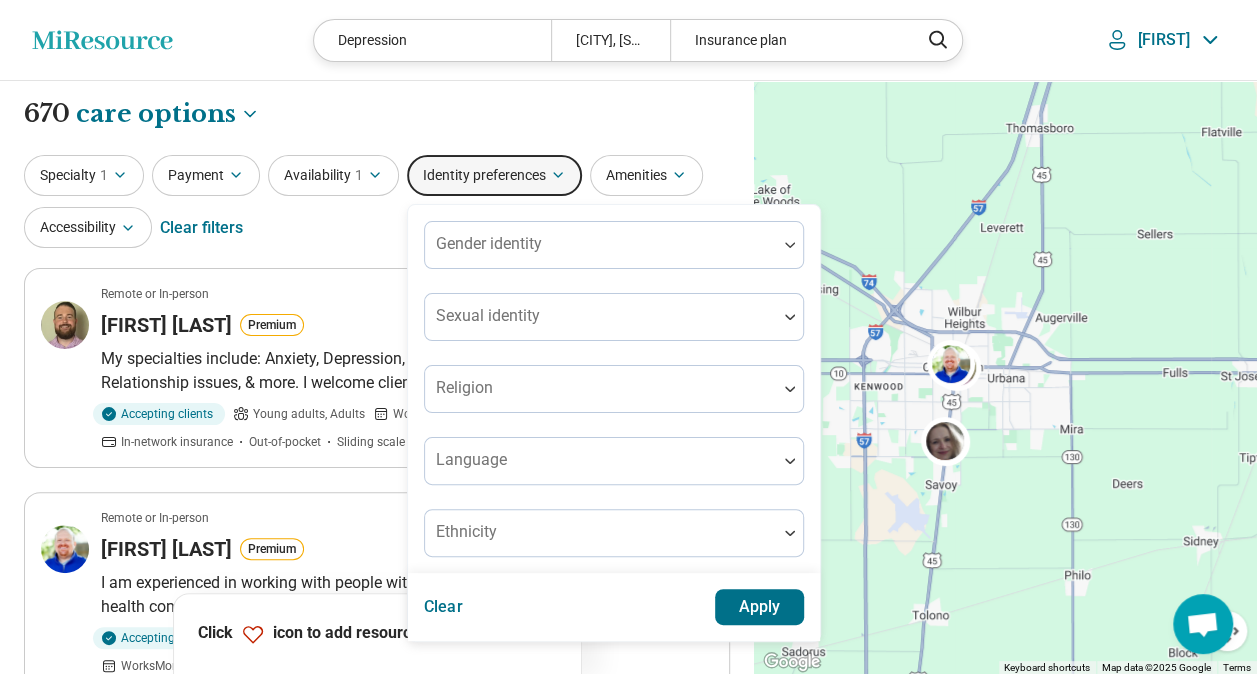 click on "Identity preferences" at bounding box center [494, 175] 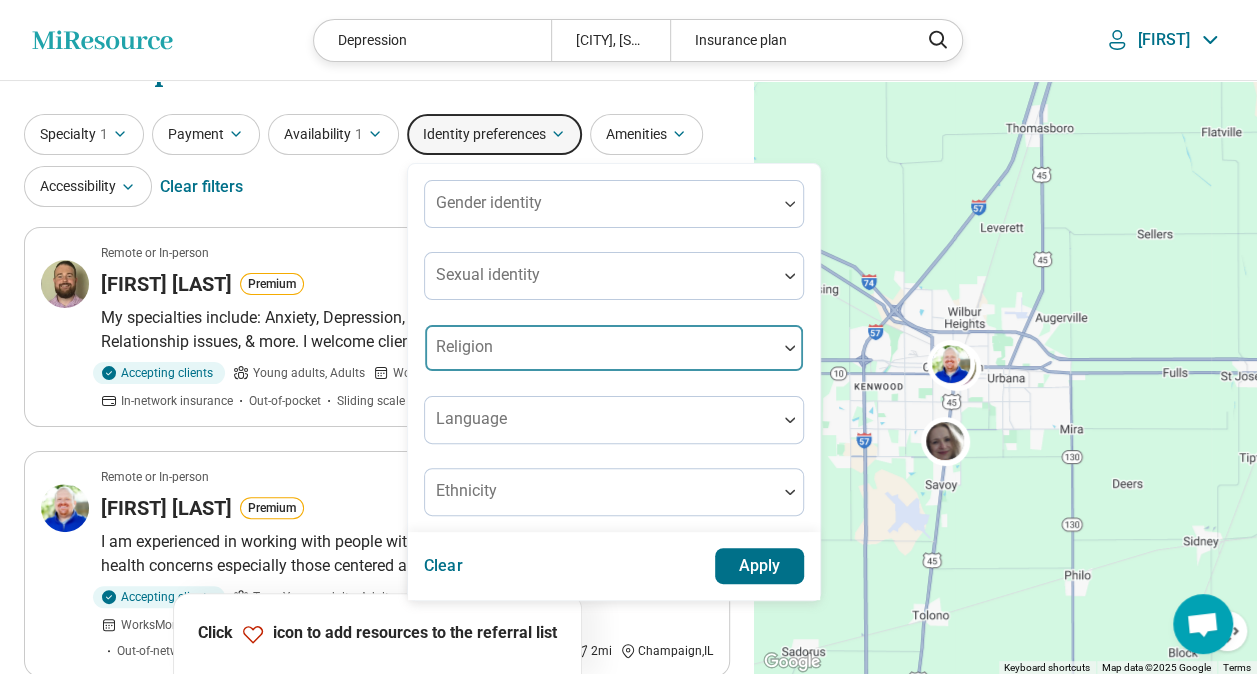 scroll, scrollTop: 42, scrollLeft: 0, axis: vertical 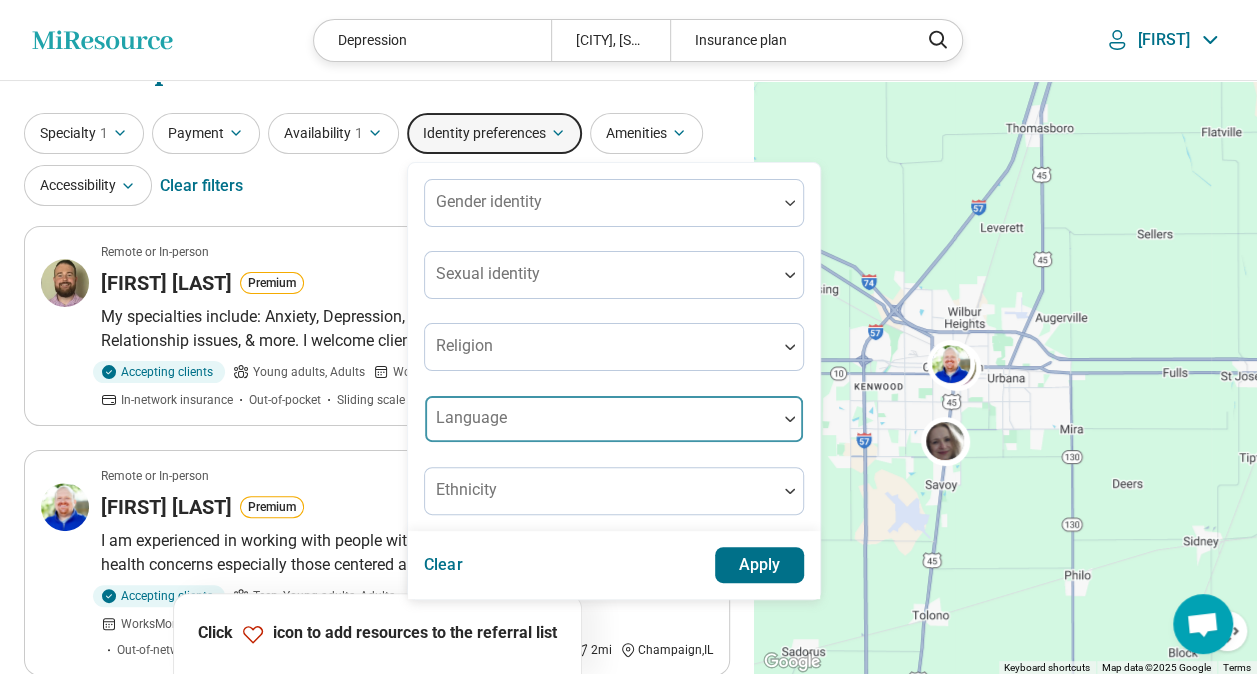 click at bounding box center (601, 419) 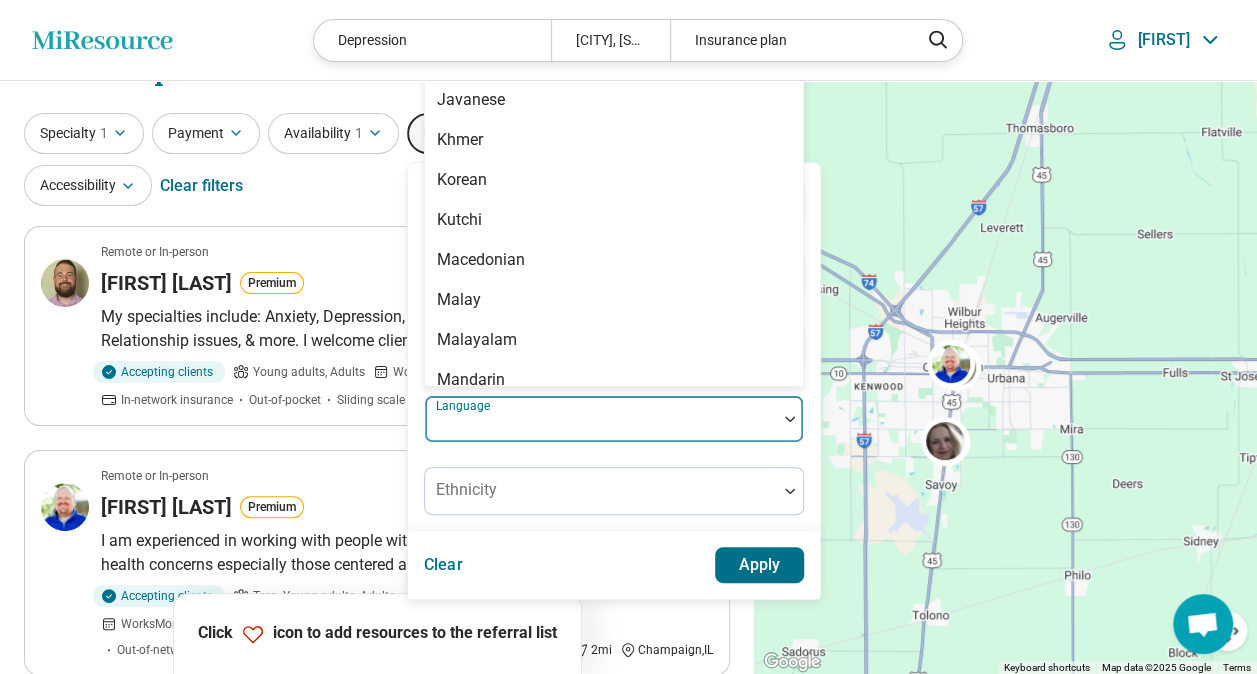 scroll, scrollTop: 1148, scrollLeft: 0, axis: vertical 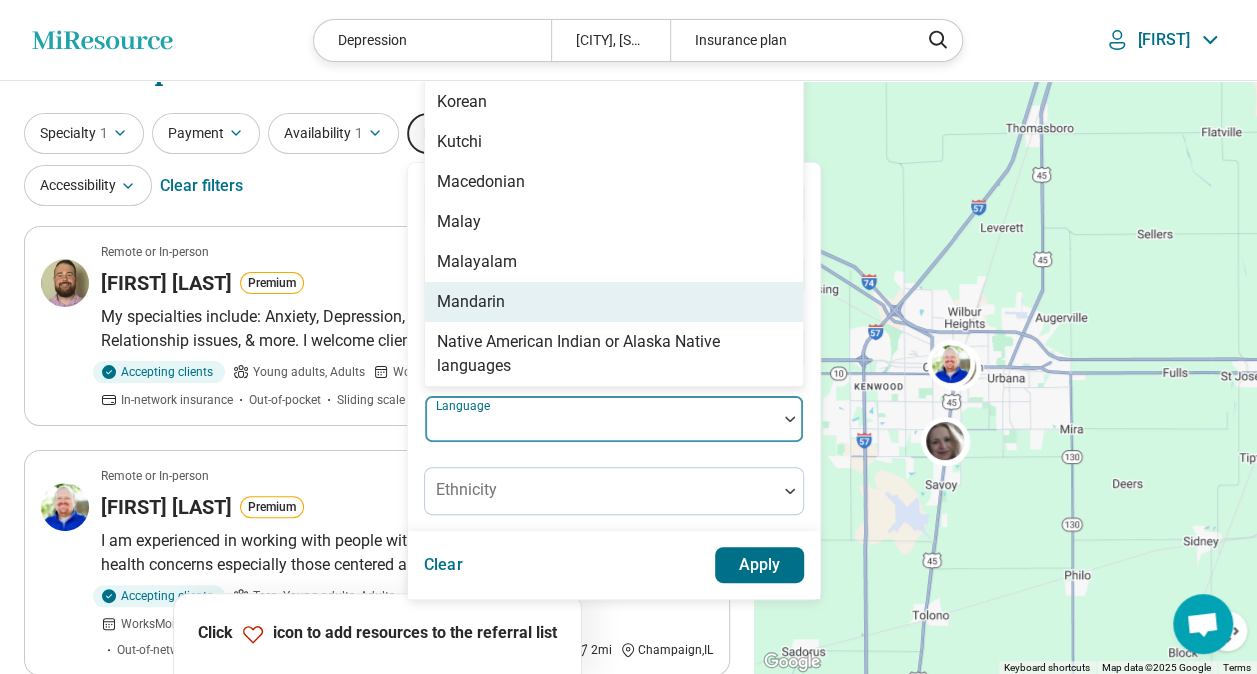 drag, startPoint x: 530, startPoint y: 276, endPoint x: 526, endPoint y: 295, distance: 19.416489 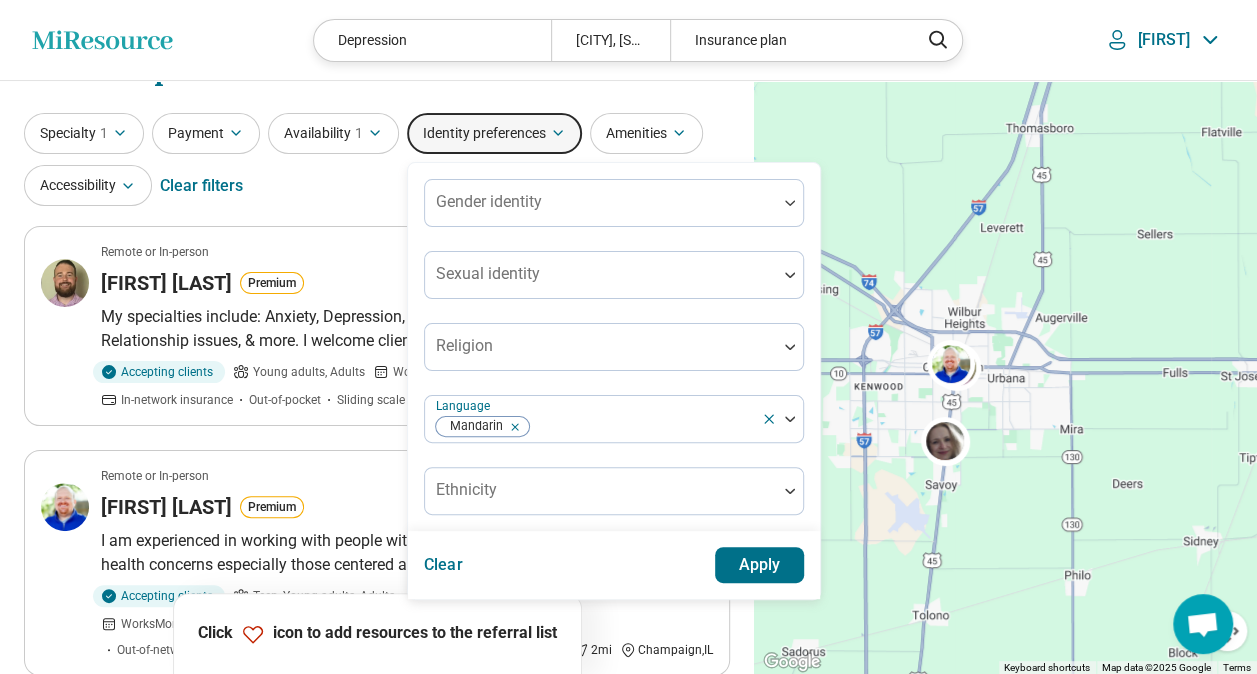 click on "Apply" at bounding box center (760, 565) 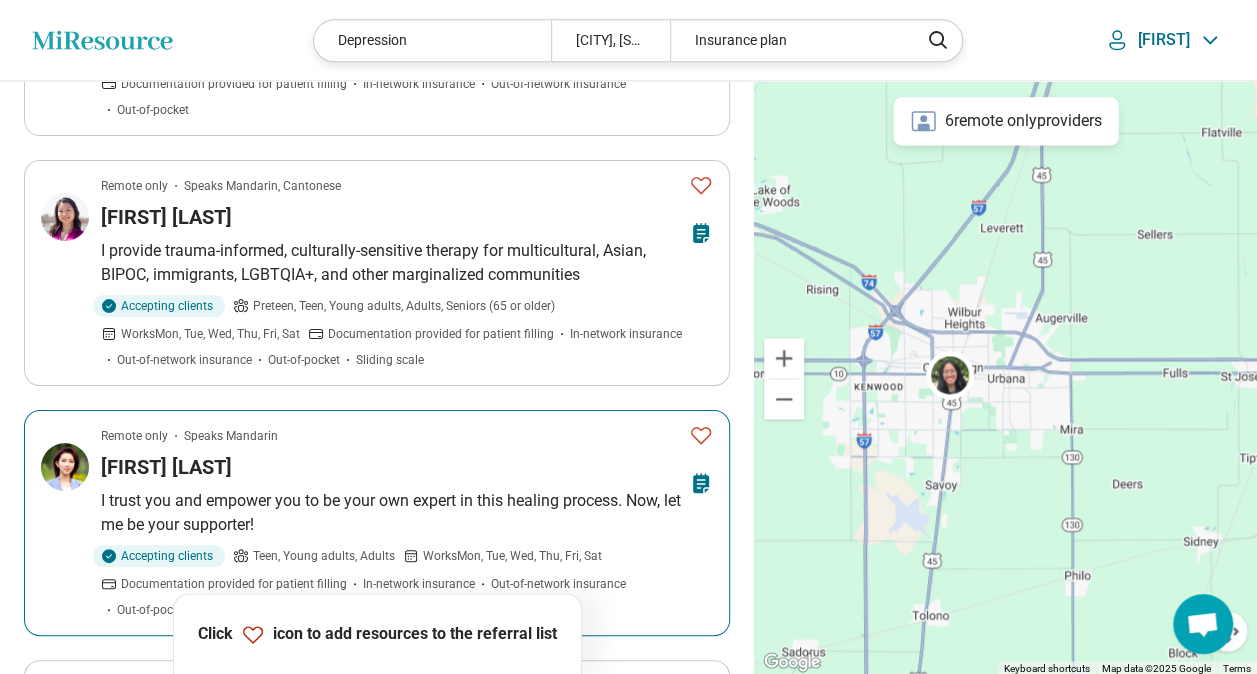 scroll, scrollTop: 1279, scrollLeft: 0, axis: vertical 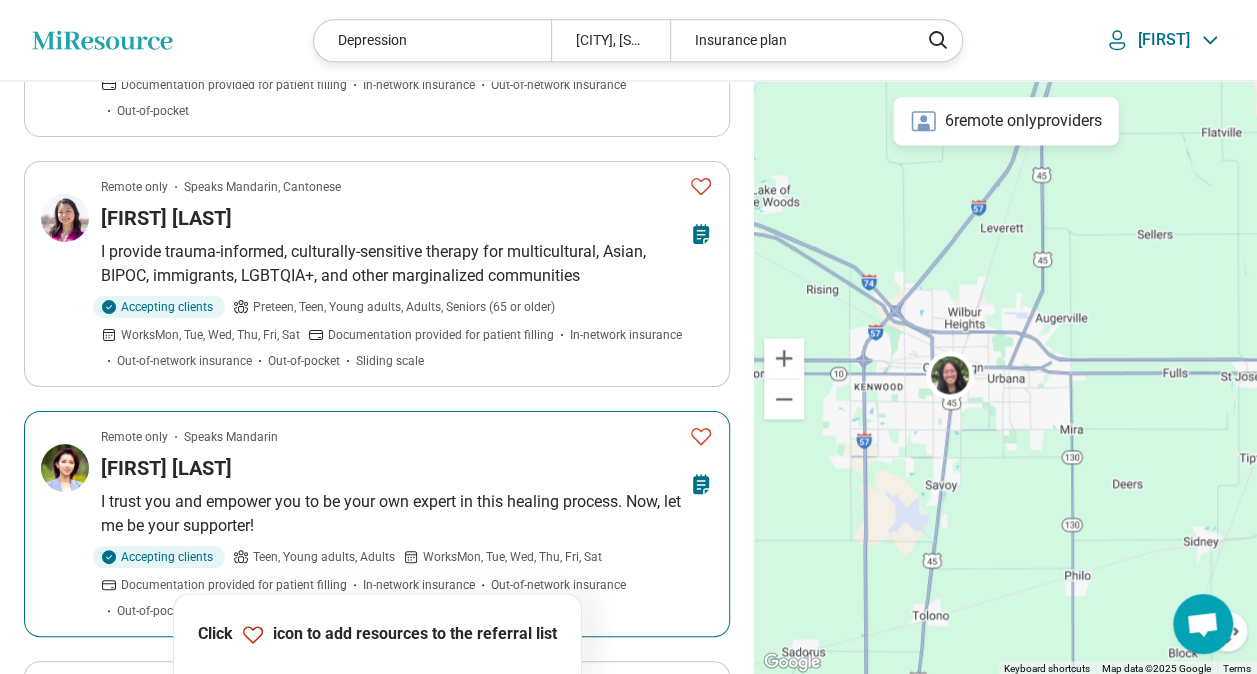 click on "Accepting clients Teen, Young adults, Adults Works  Mon, Tue, Wed, Thu, Fri, Sat Documentation provided for patient filling In-network insurance Out-of-network insurance Out-of-pocket Sliding scale" at bounding box center [407, 583] 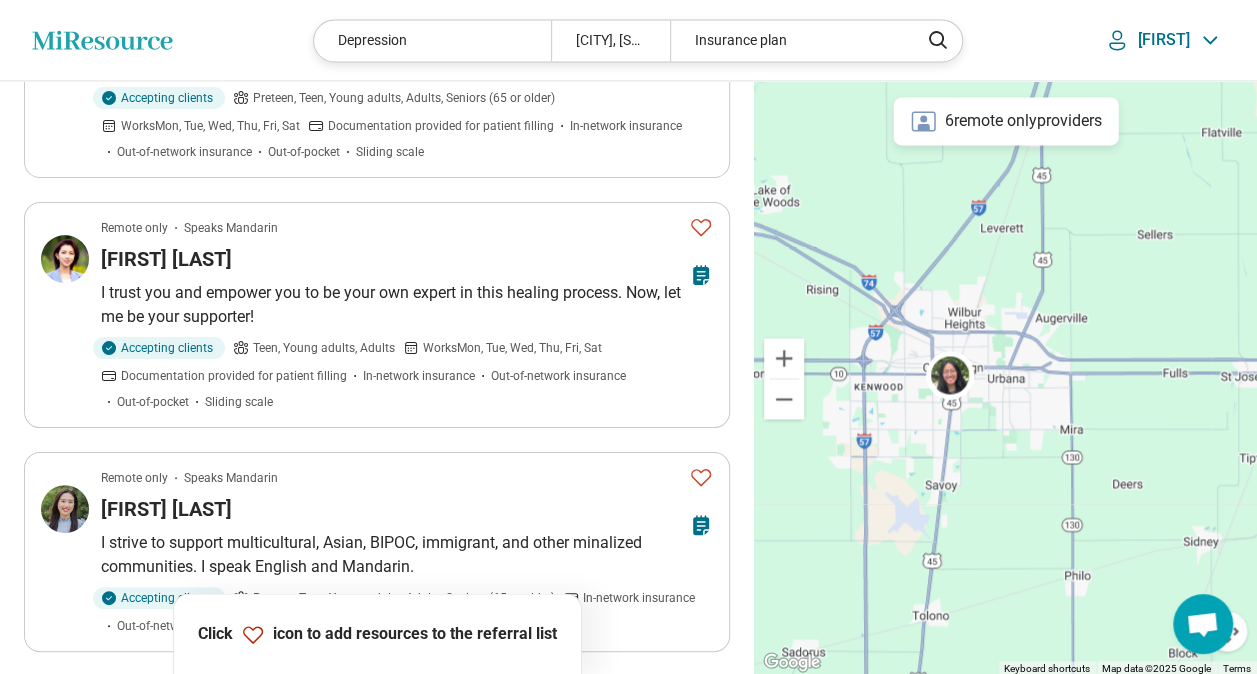 scroll, scrollTop: 1489, scrollLeft: 0, axis: vertical 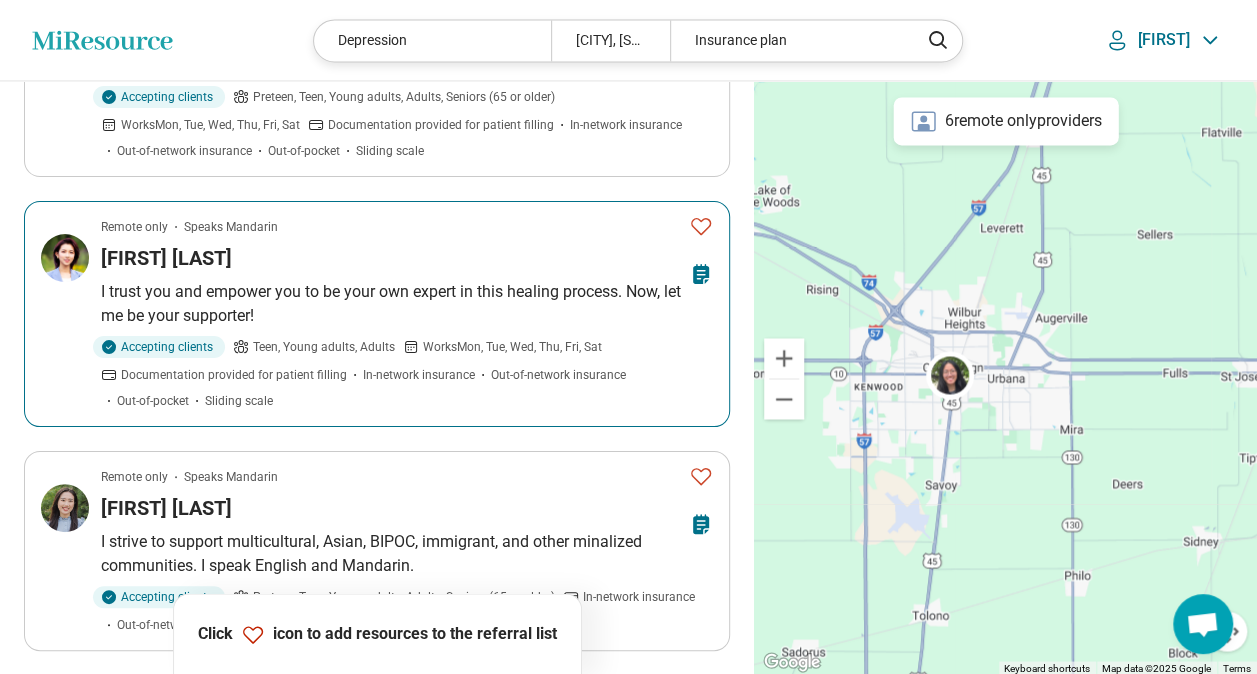click on "I trust you and empower you to be your own expert in this healing process. Now, let me be your supporter!" at bounding box center [407, 304] 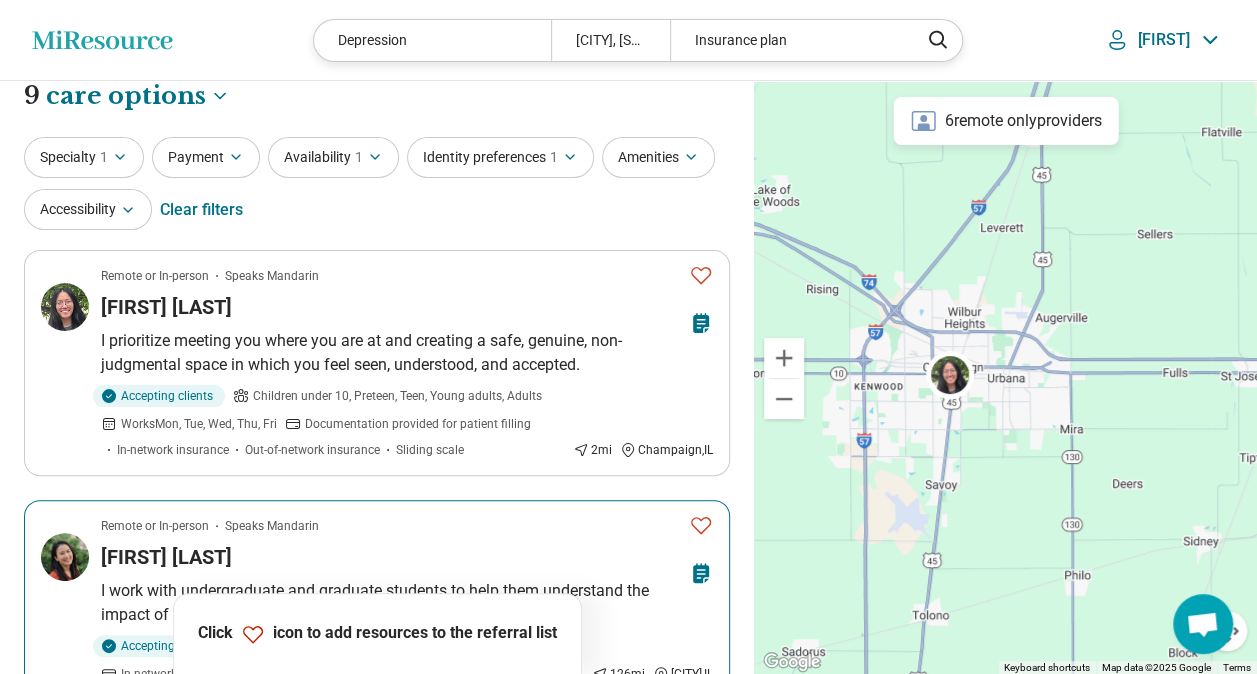 scroll, scrollTop: 17, scrollLeft: 0, axis: vertical 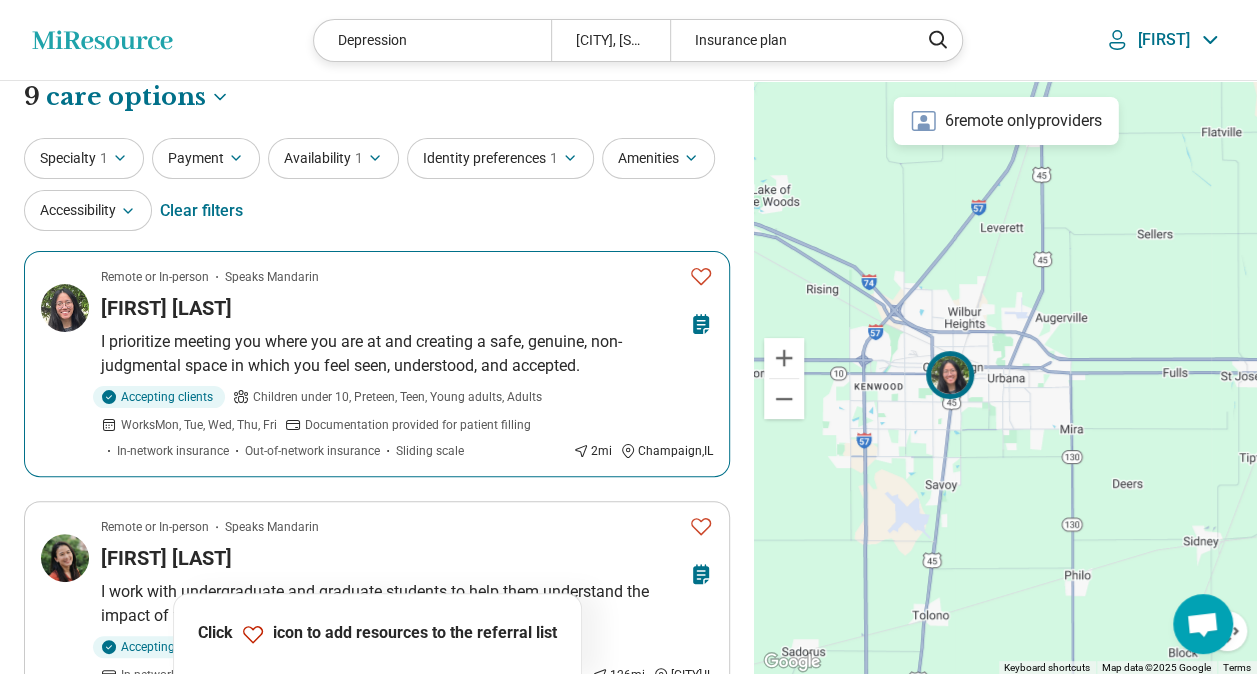 click on "I prioritize meeting you where you are at and creating a safe, genuine, non-judgmental space in which you feel seen, understood, and accepted." at bounding box center (407, 354) 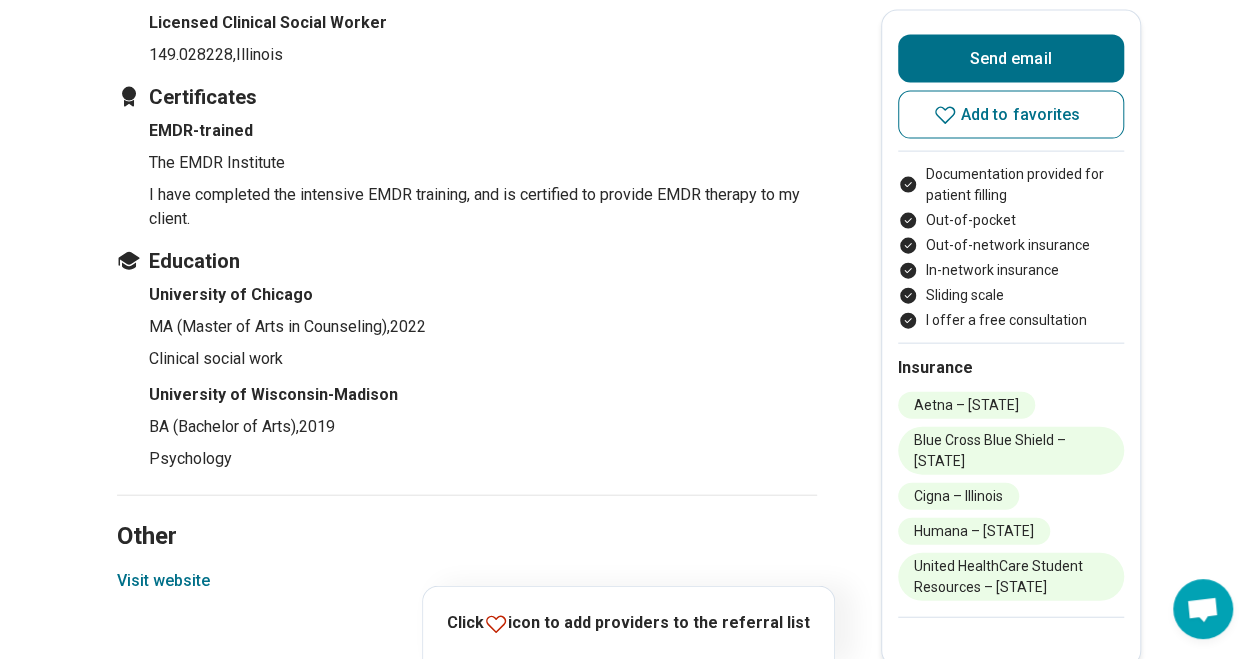 scroll, scrollTop: 2114, scrollLeft: 0, axis: vertical 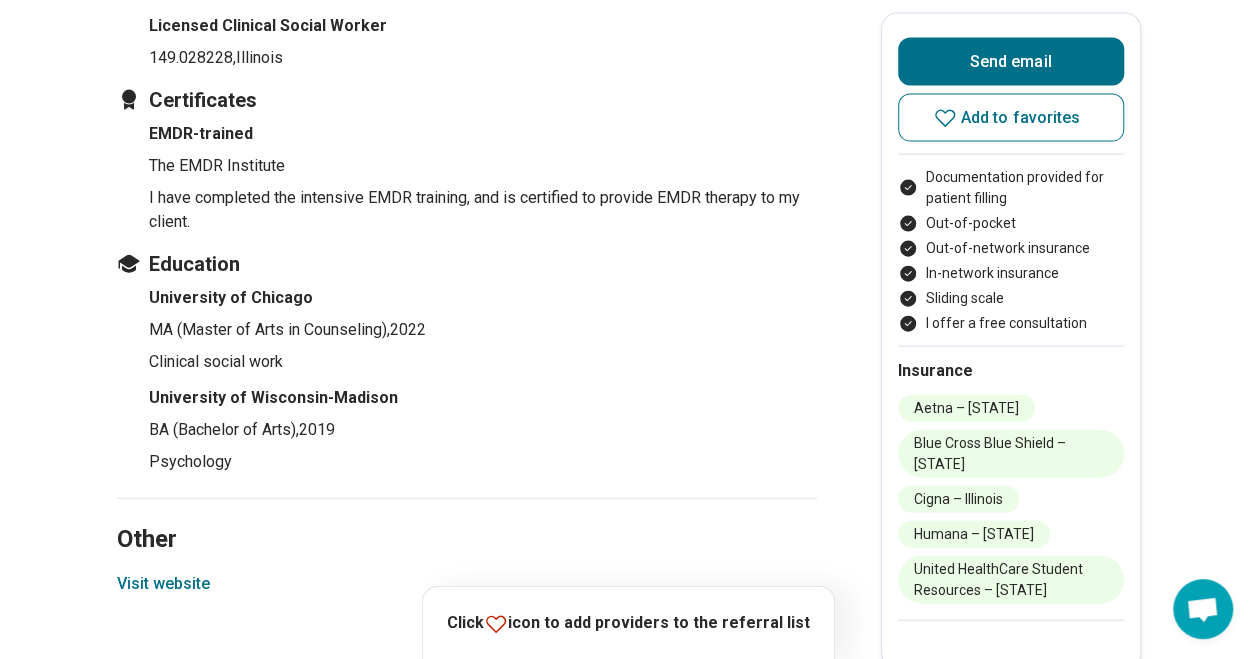 click on "Visit website" at bounding box center (163, 584) 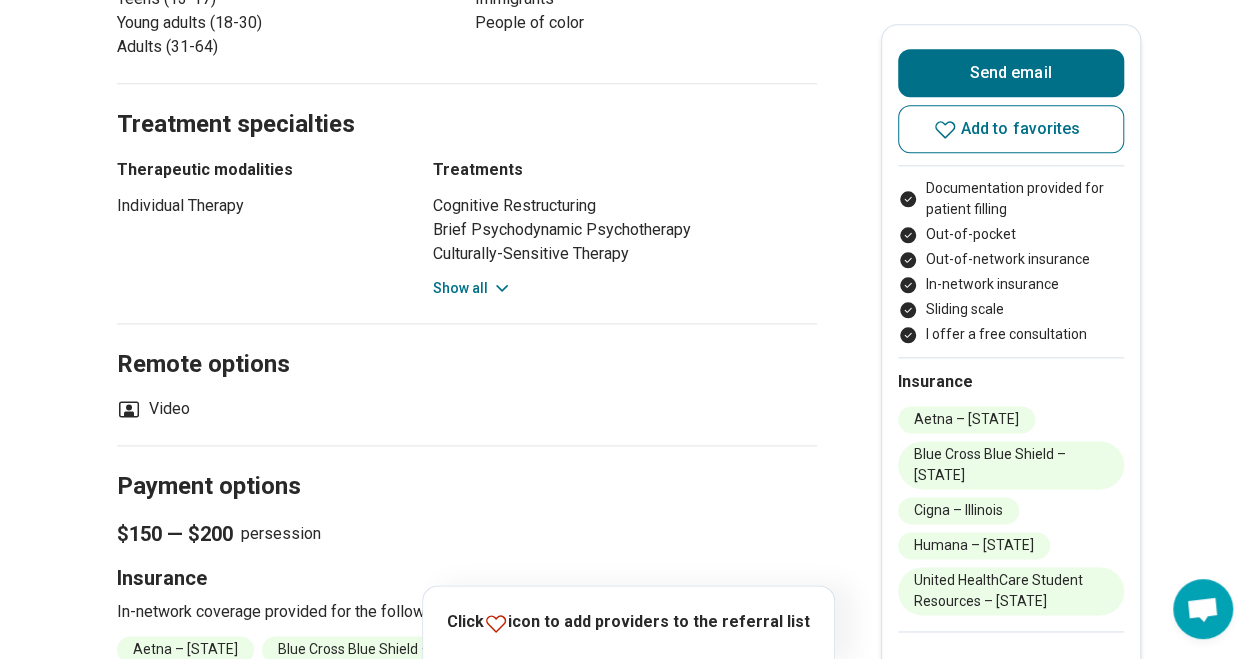 scroll, scrollTop: 1074, scrollLeft: 0, axis: vertical 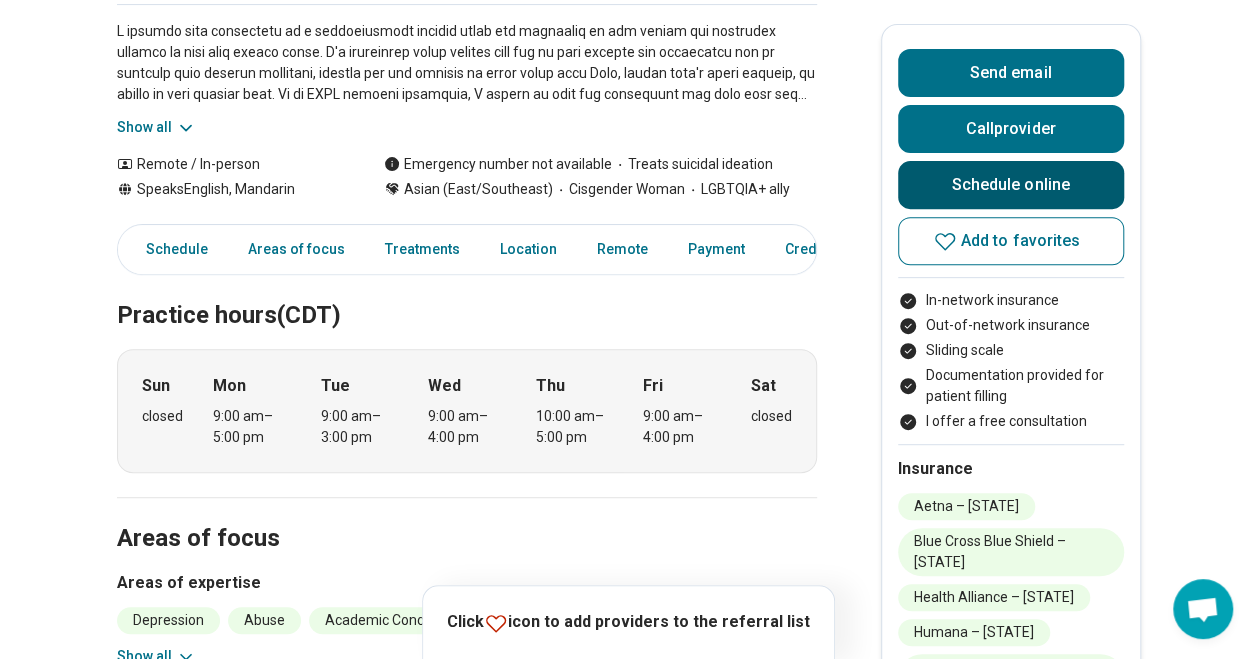 click on "Schedule online" at bounding box center (1011, 185) 